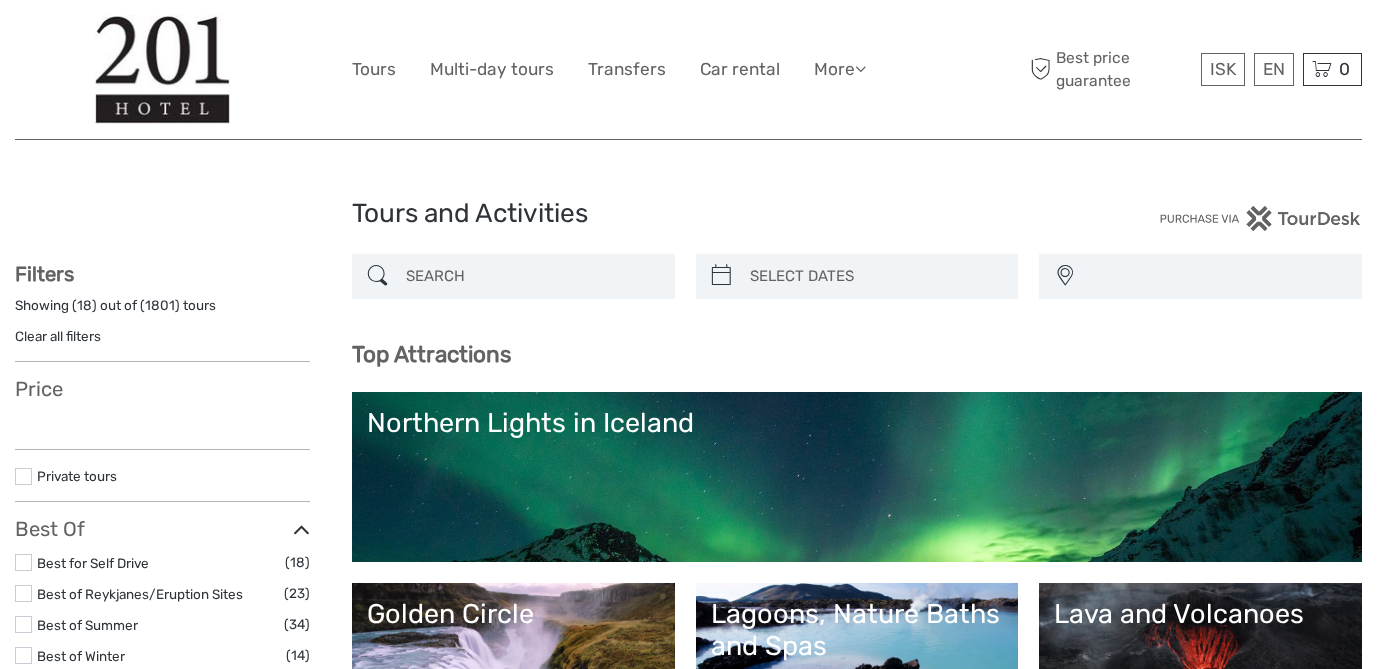select 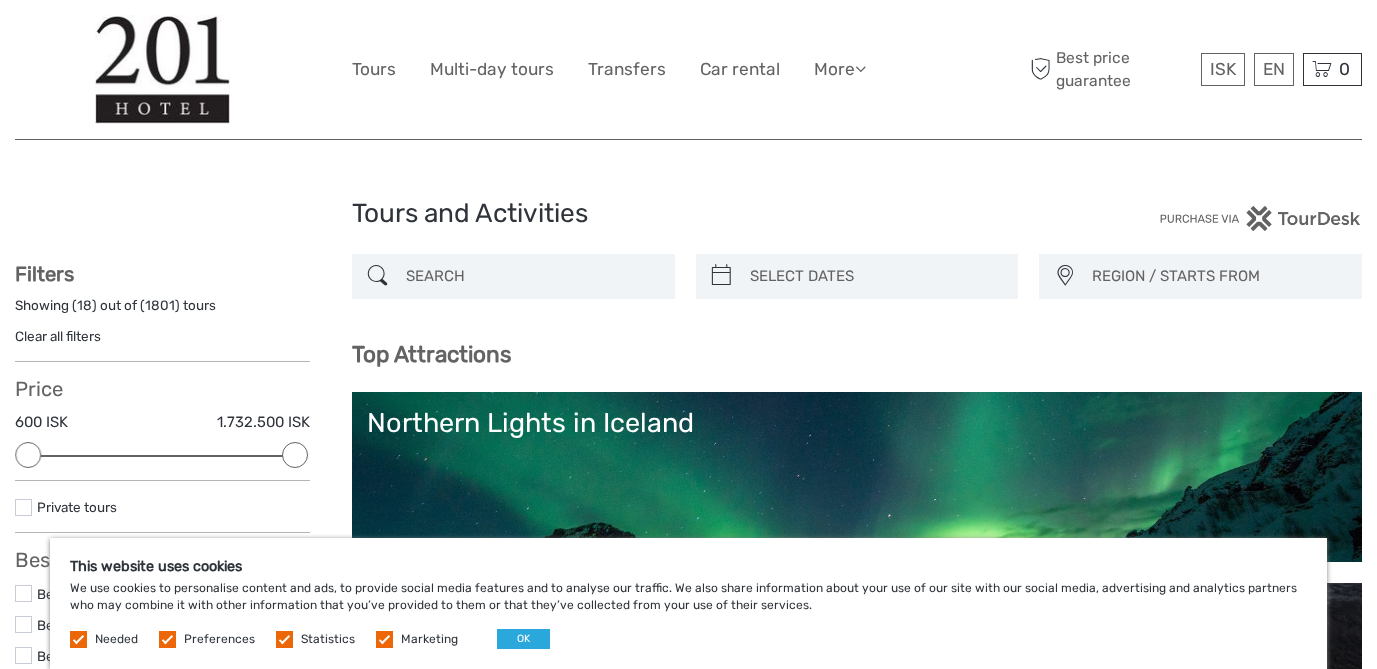scroll, scrollTop: 0, scrollLeft: 0, axis: both 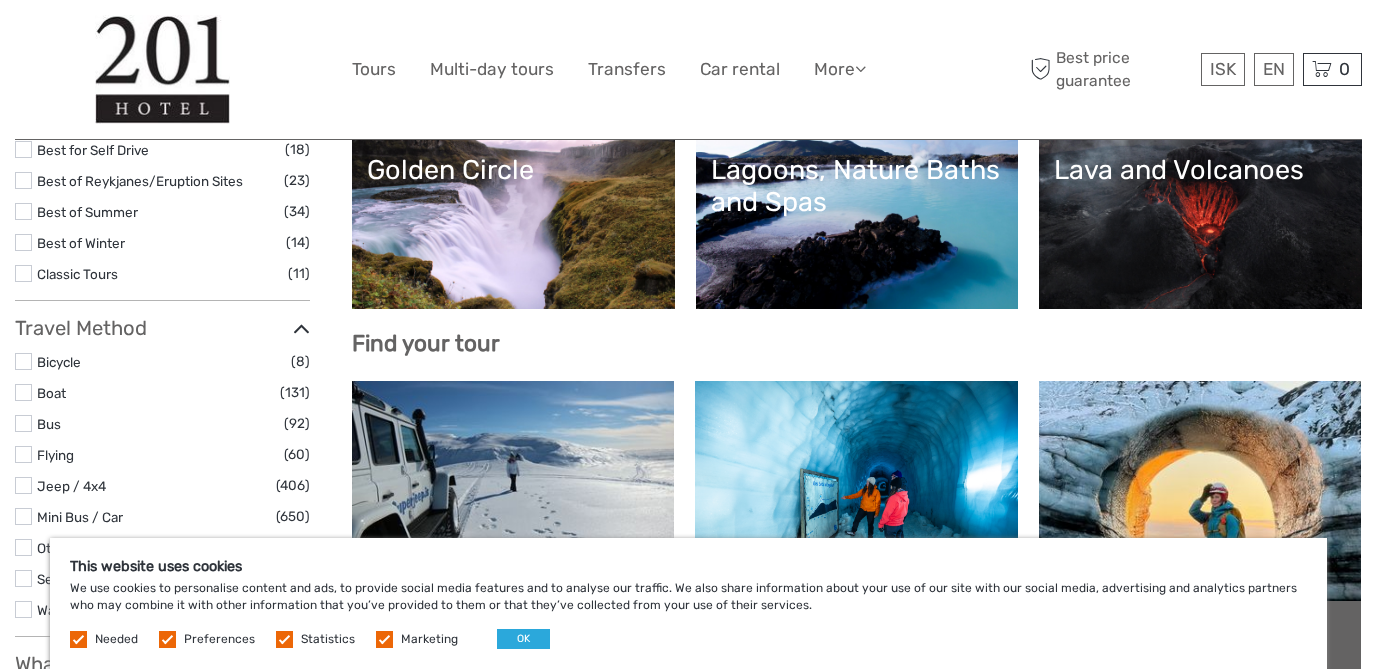 click on "Lava and Volcanoes" at bounding box center (1200, 224) 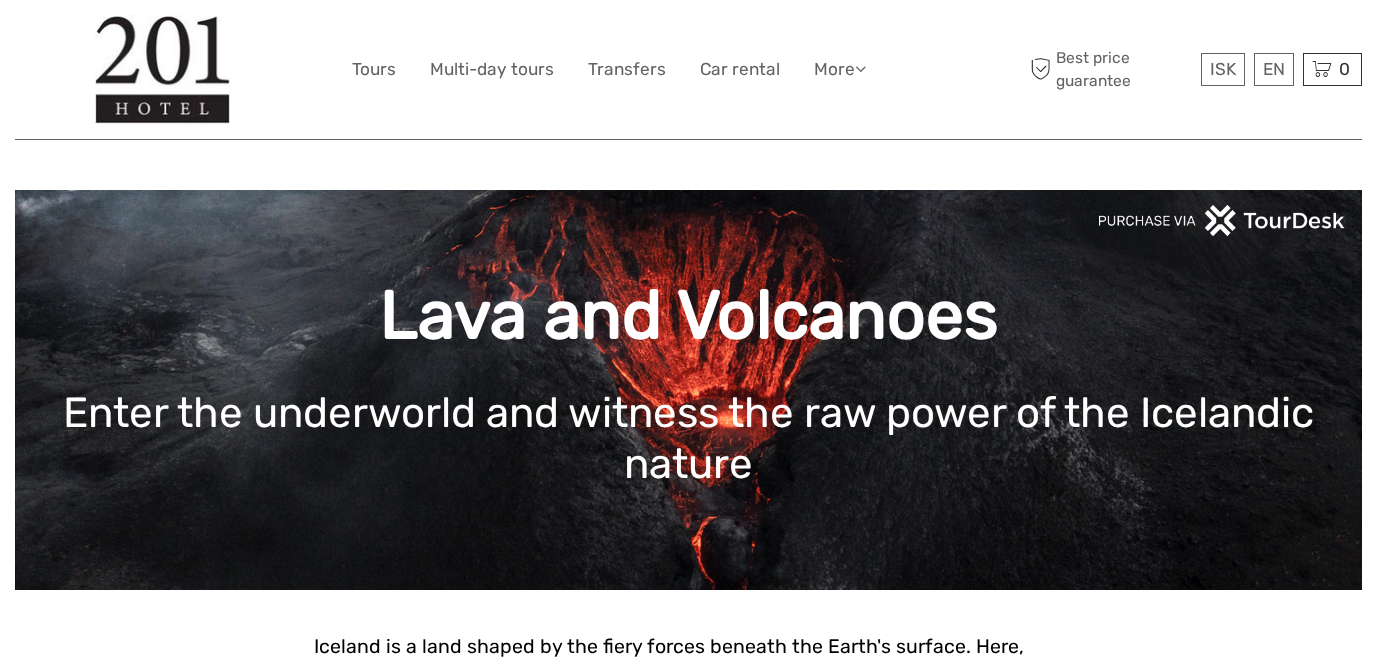 scroll, scrollTop: 0, scrollLeft: 0, axis: both 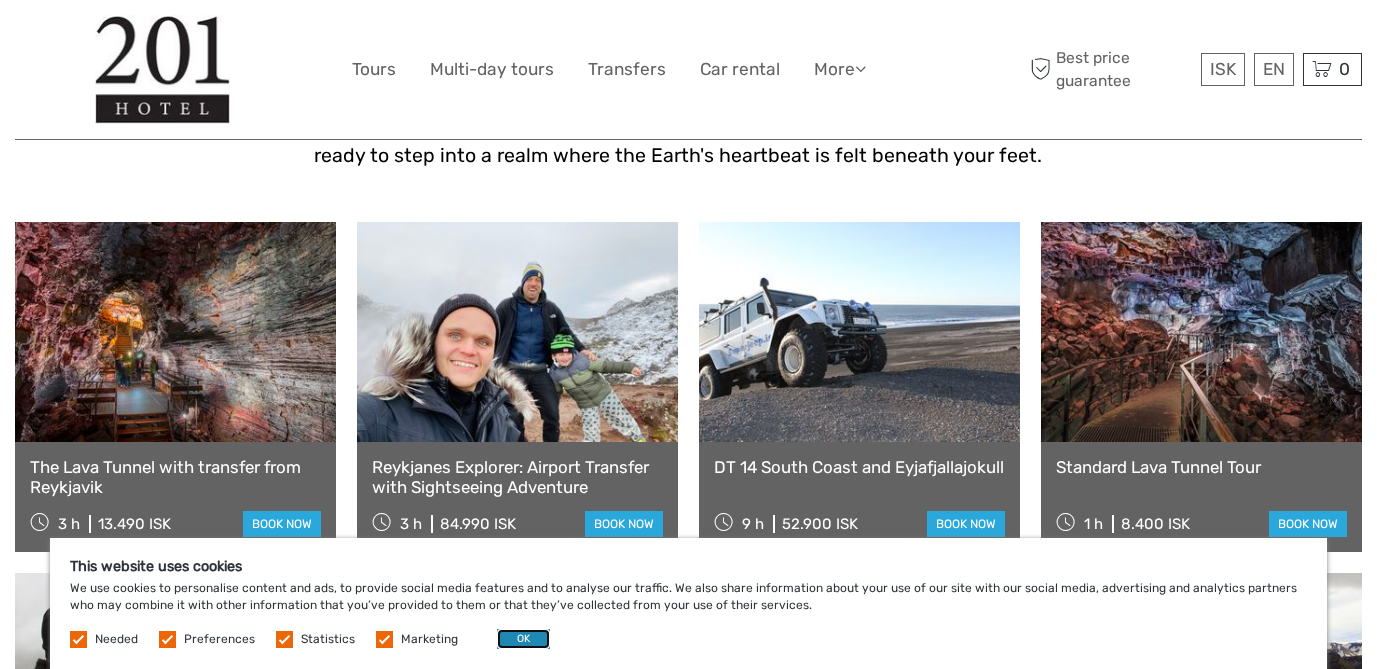 click on "OK" at bounding box center (523, 639) 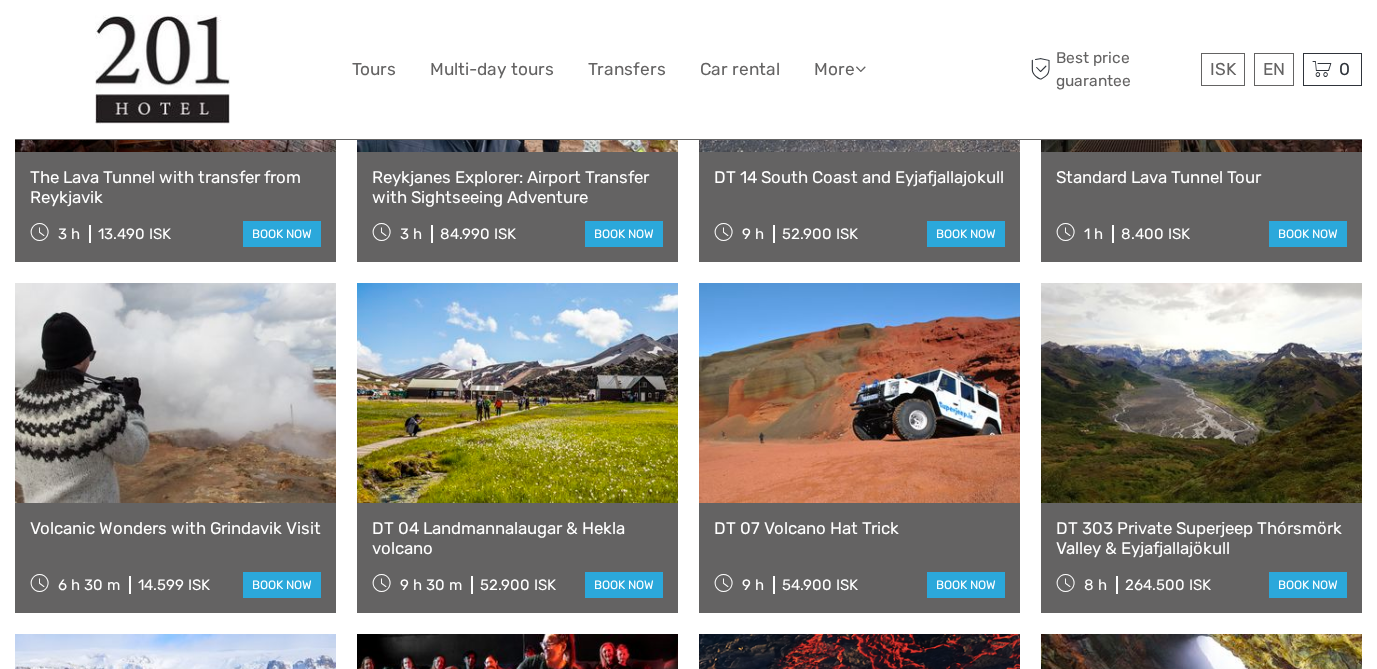scroll, scrollTop: 1009, scrollLeft: 0, axis: vertical 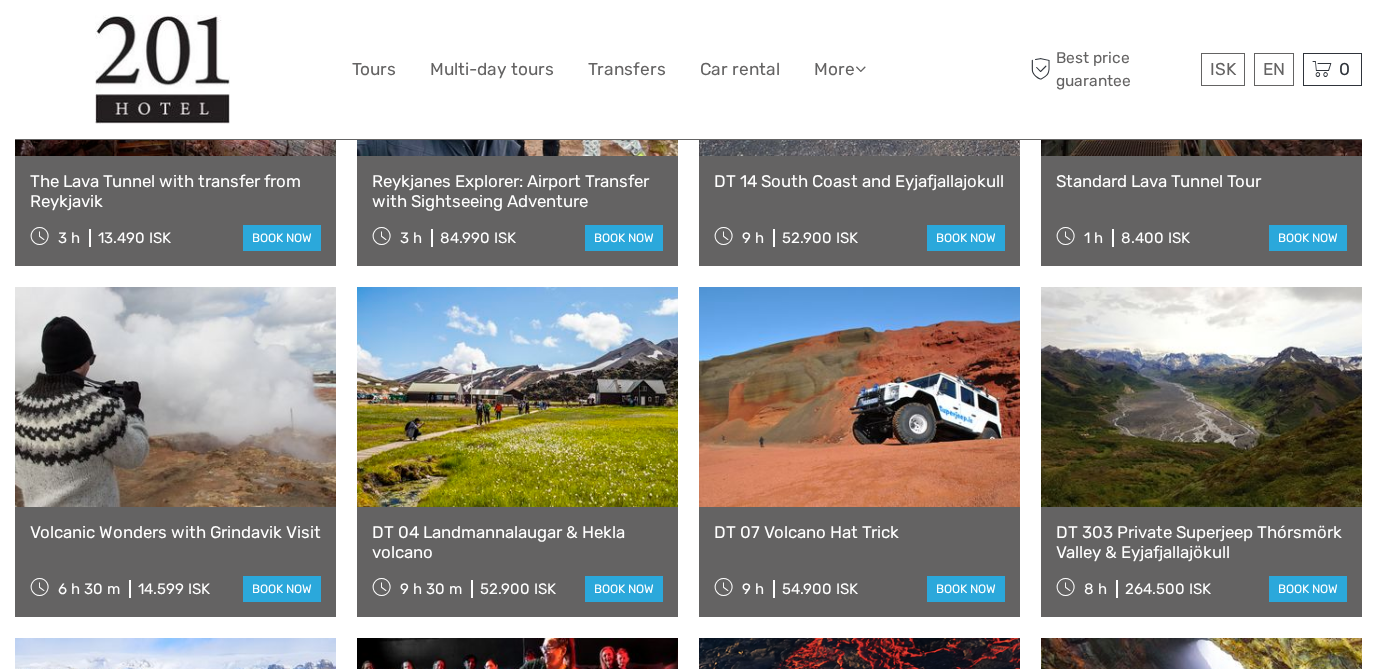 click on "Volcanic Wonders with Grindavik Visit" at bounding box center [175, 532] 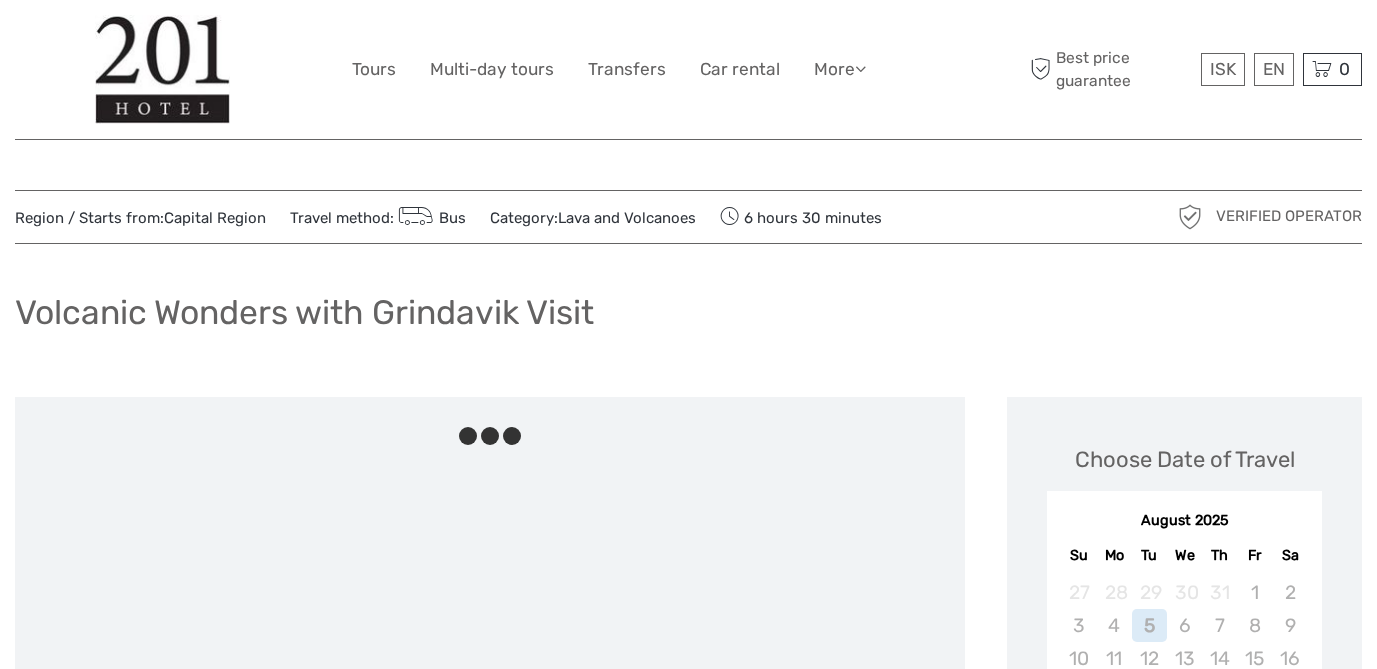scroll, scrollTop: 0, scrollLeft: 0, axis: both 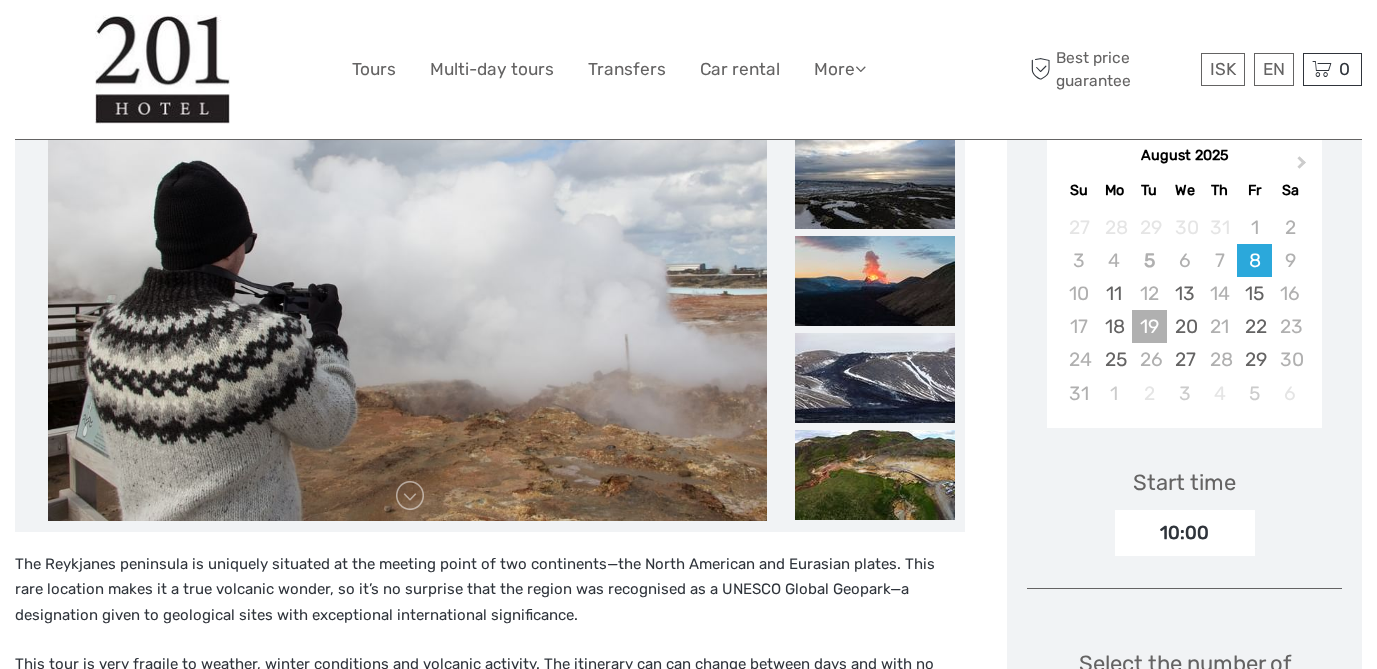 click on "19" at bounding box center (1149, 326) 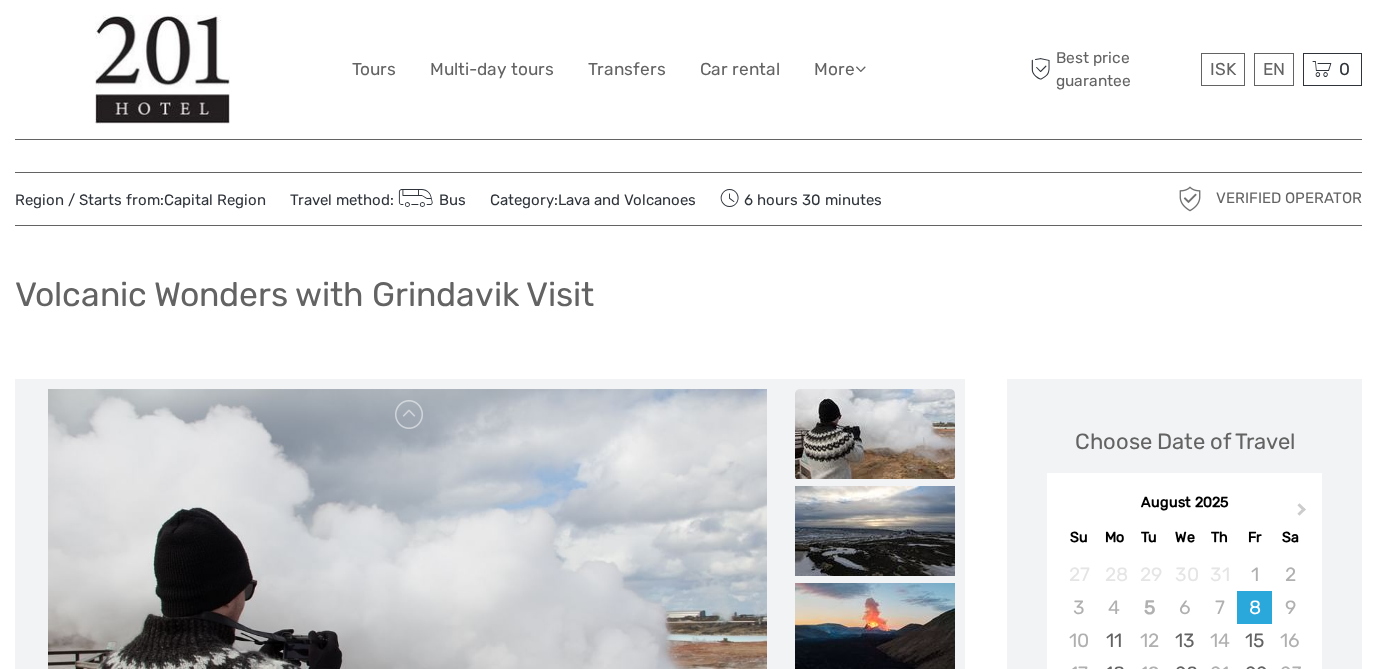 scroll, scrollTop: 13, scrollLeft: 0, axis: vertical 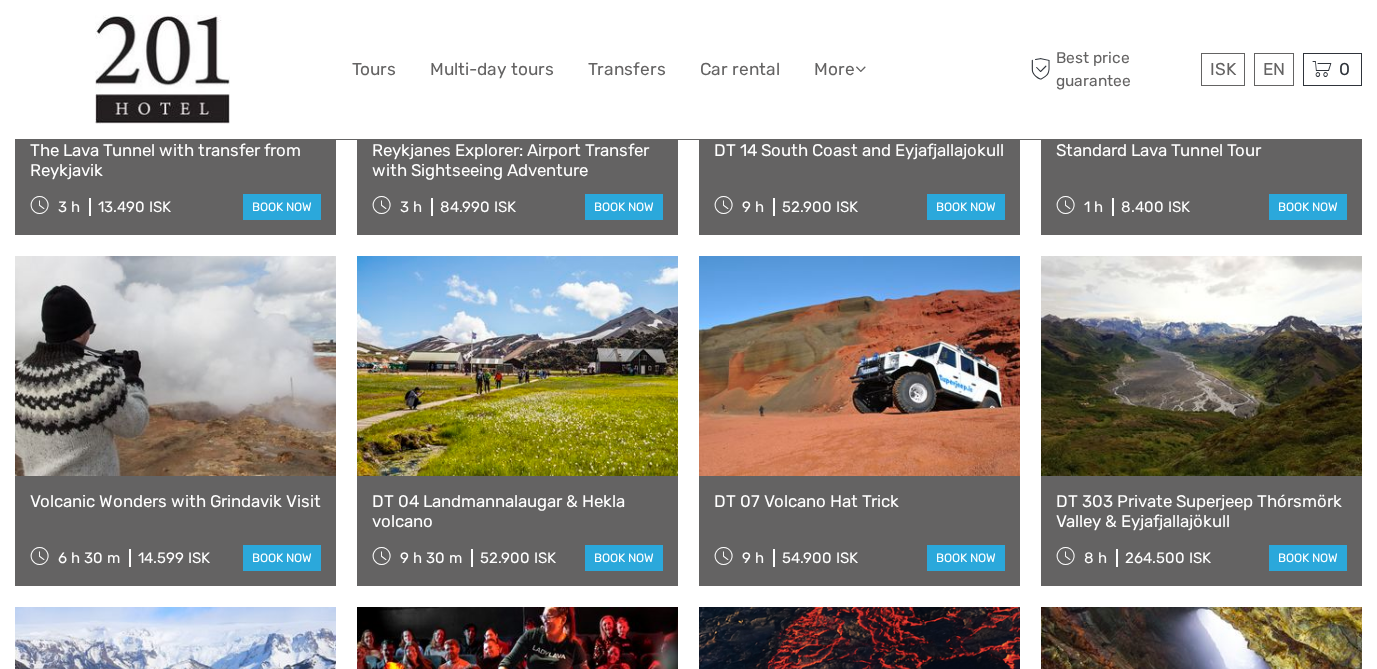 click at bounding box center (175, 366) 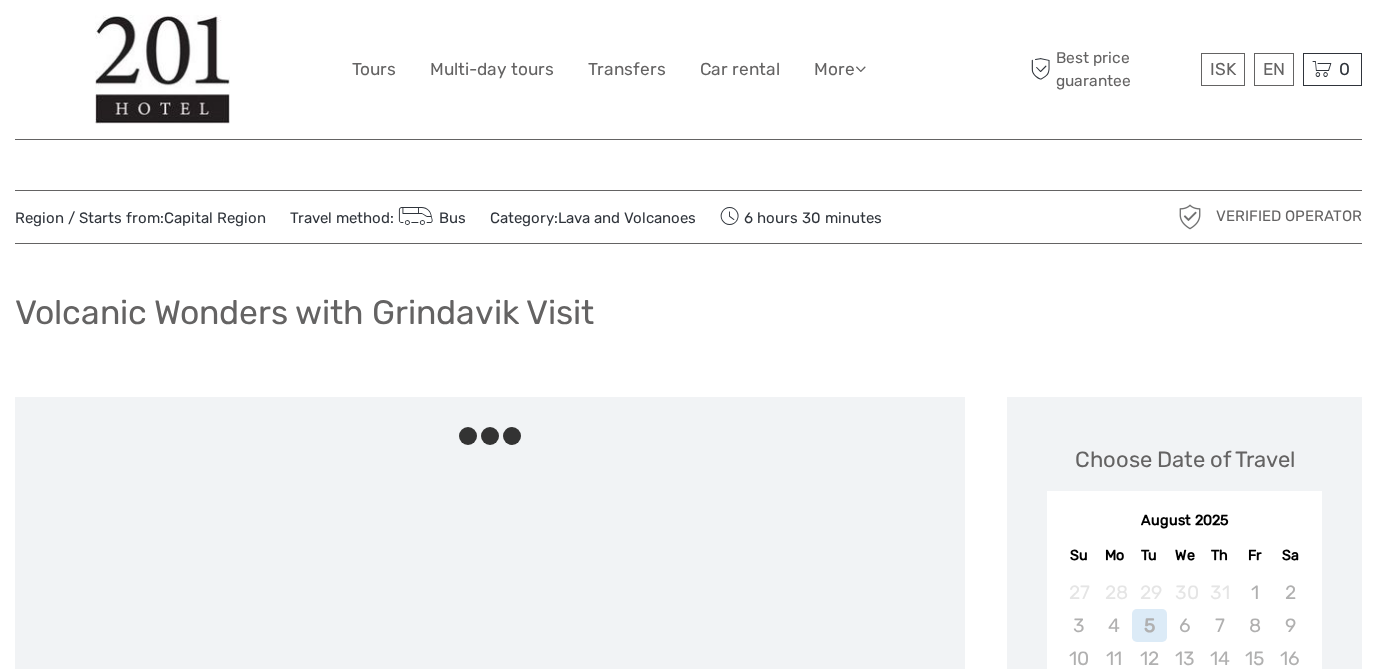 scroll, scrollTop: 0, scrollLeft: 0, axis: both 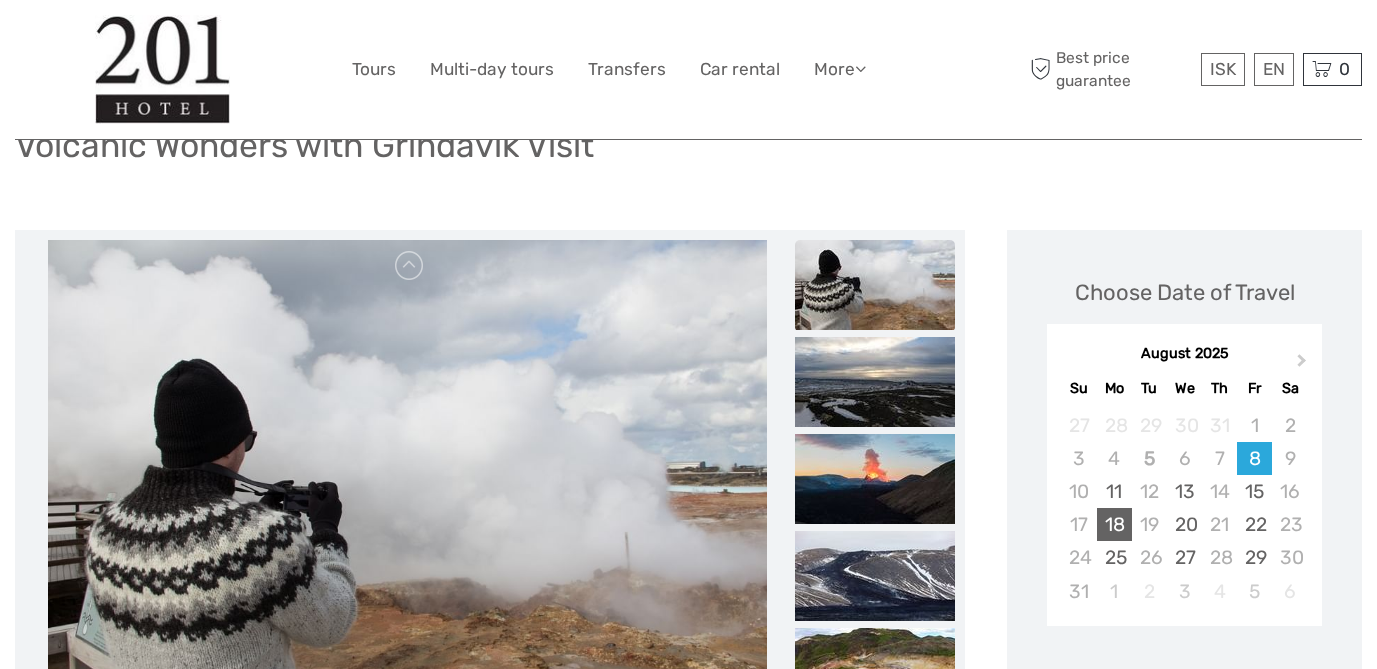 click on "18" at bounding box center [1114, 524] 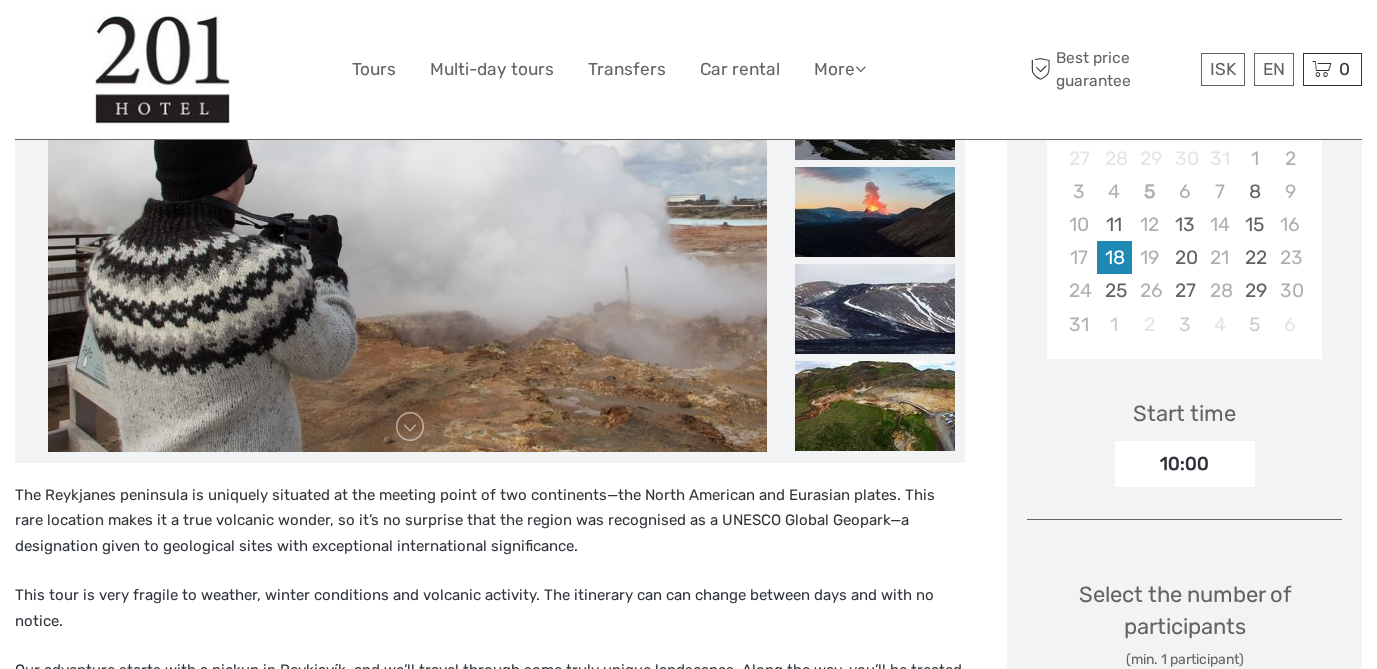 scroll, scrollTop: 436, scrollLeft: 0, axis: vertical 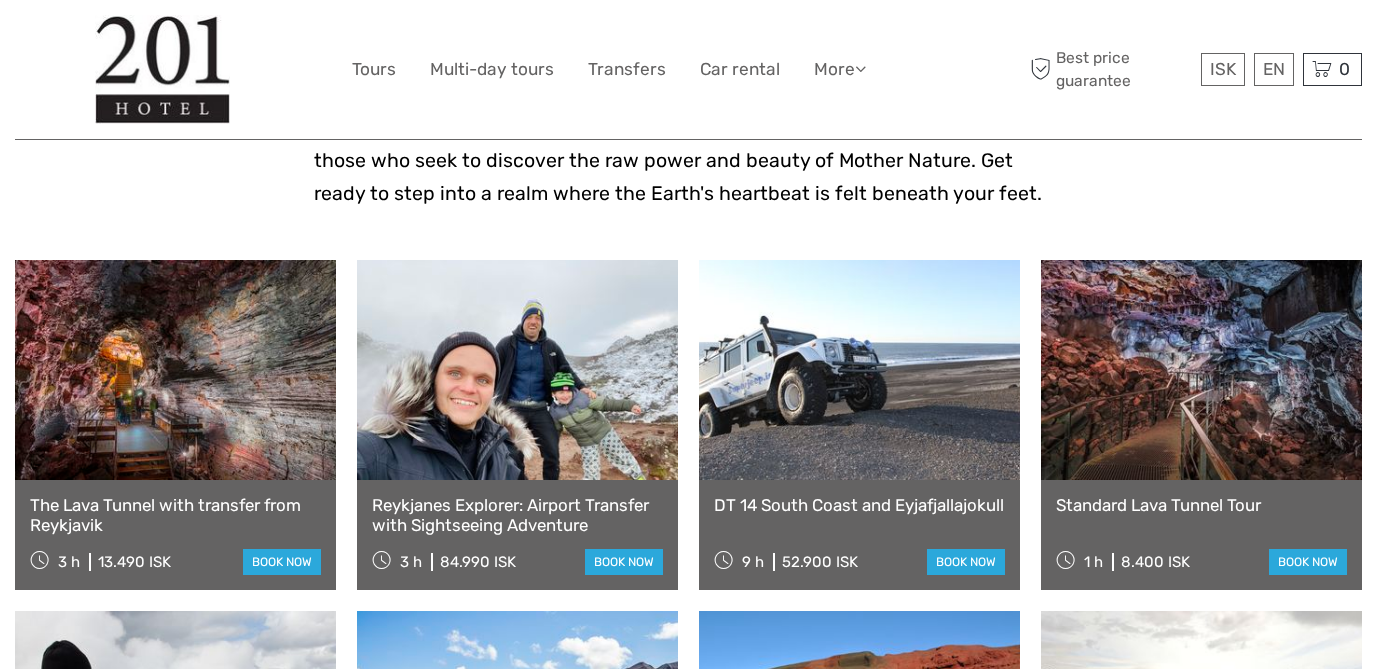 click at bounding box center (1201, 370) 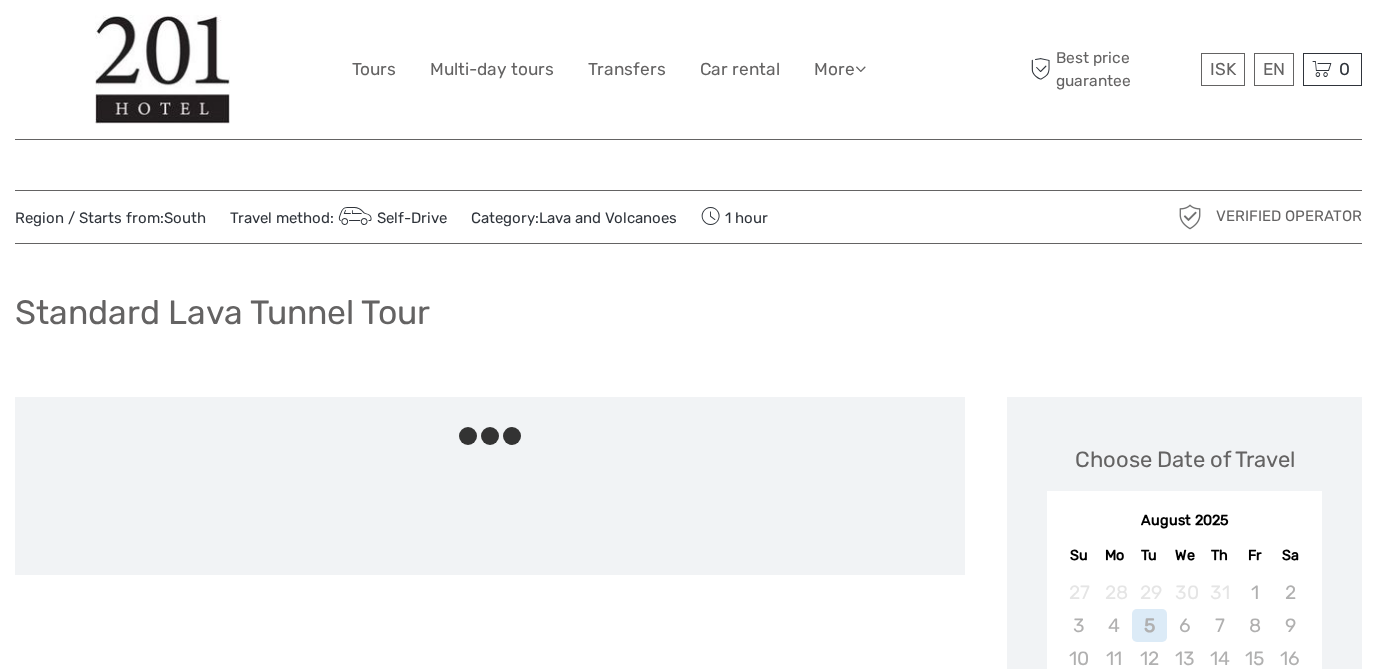 scroll, scrollTop: 0, scrollLeft: 0, axis: both 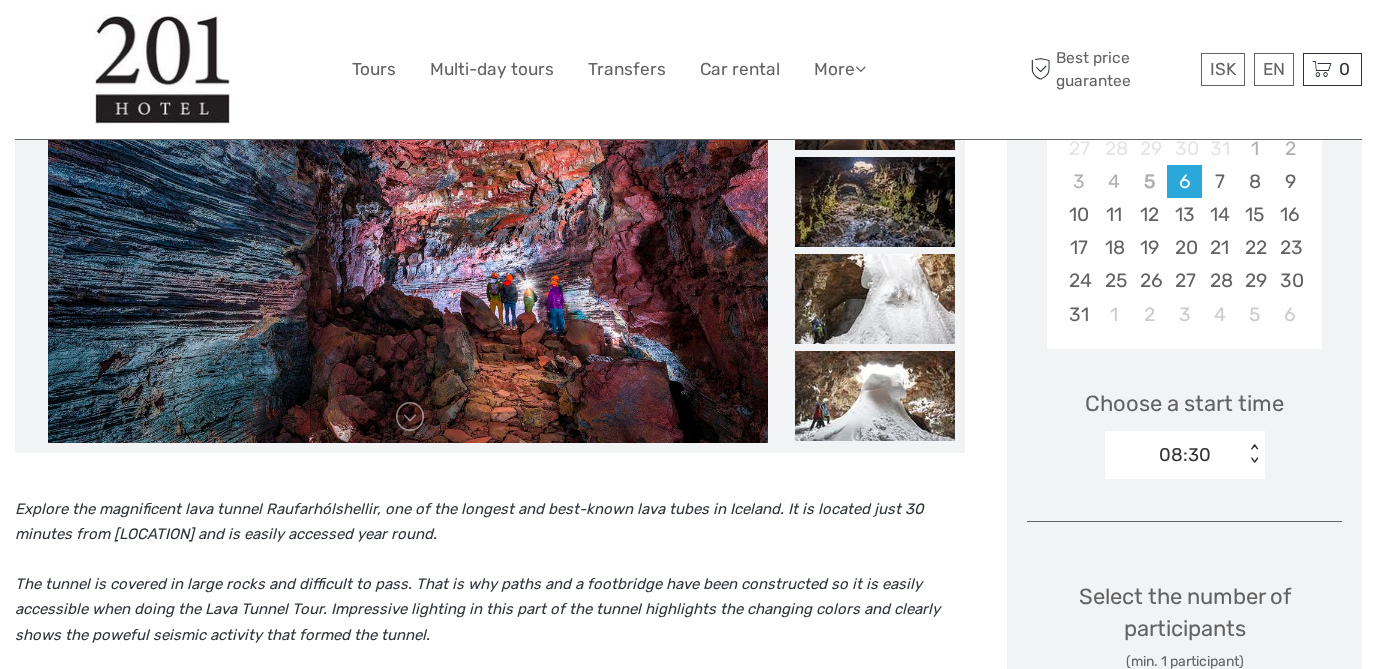 click at bounding box center [408, 203] 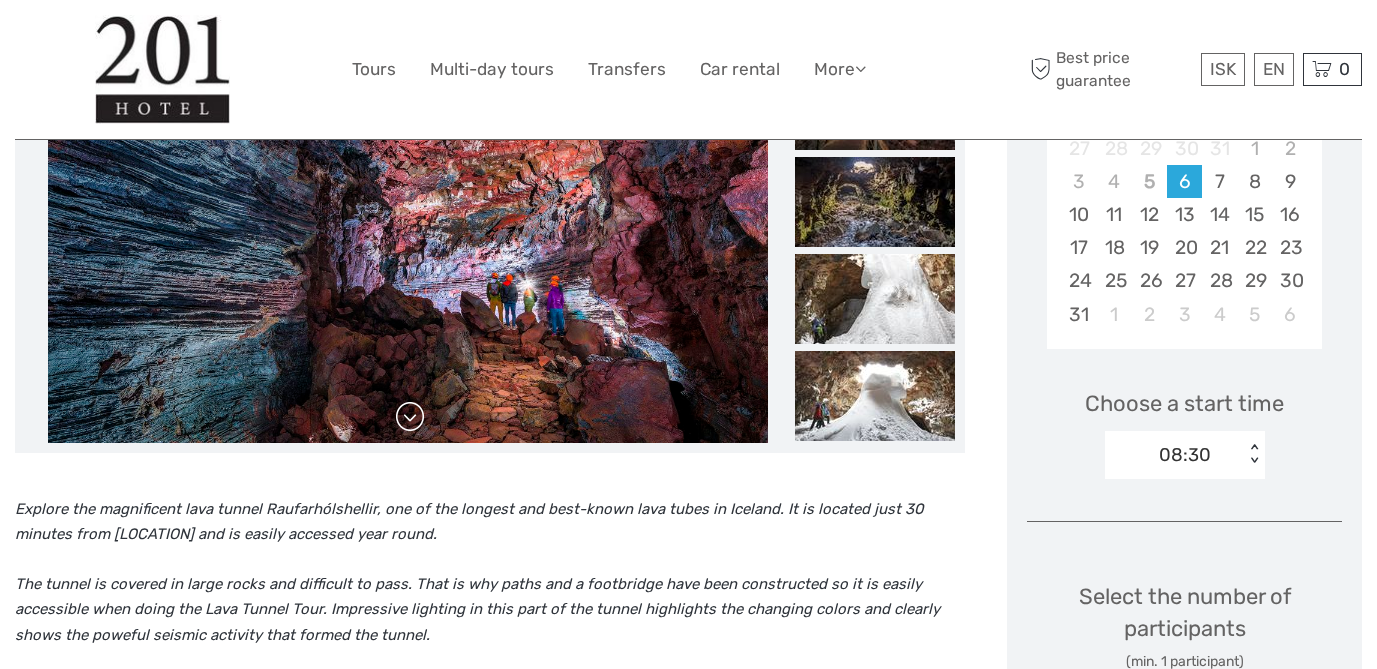 click at bounding box center (410, 417) 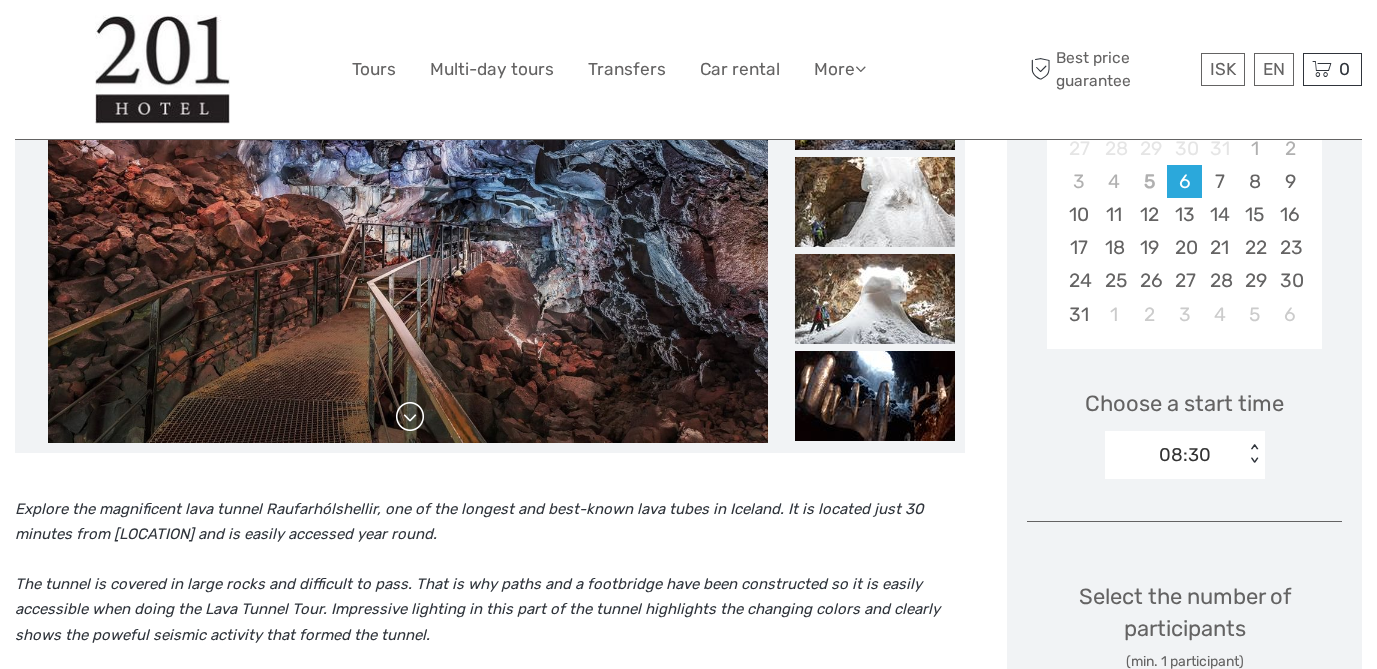 click at bounding box center (410, 417) 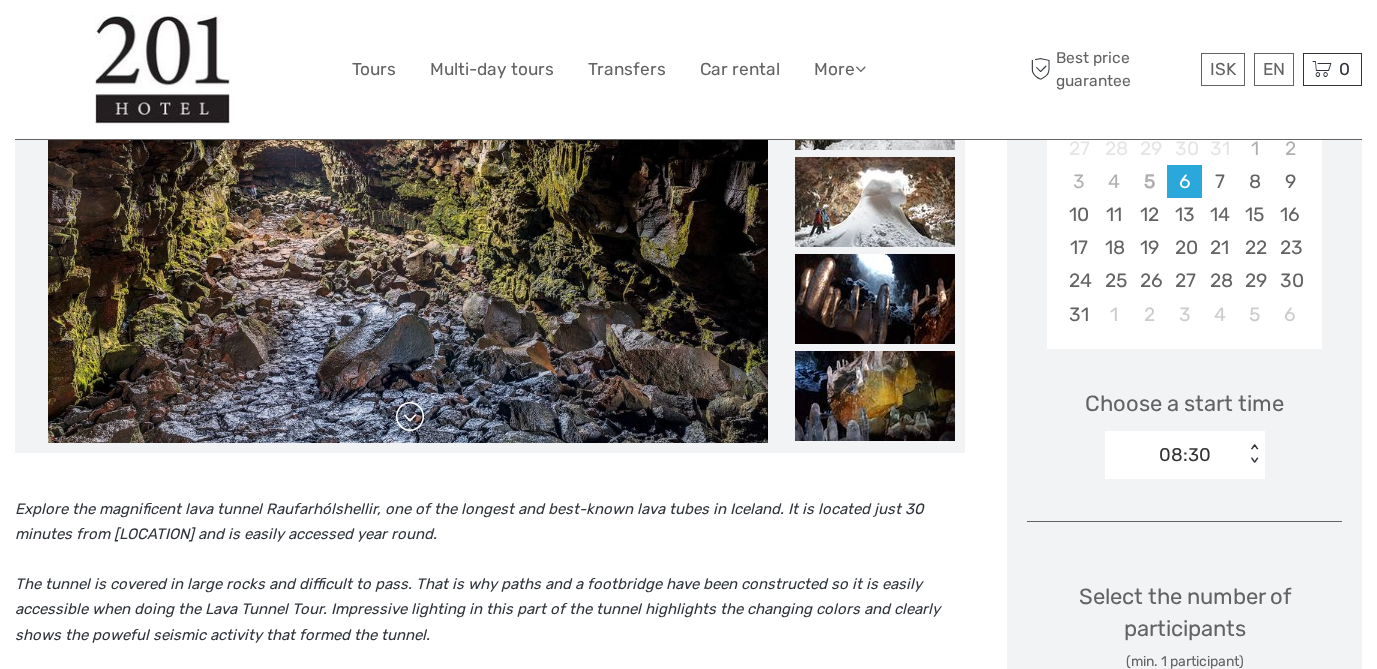 click at bounding box center (410, 417) 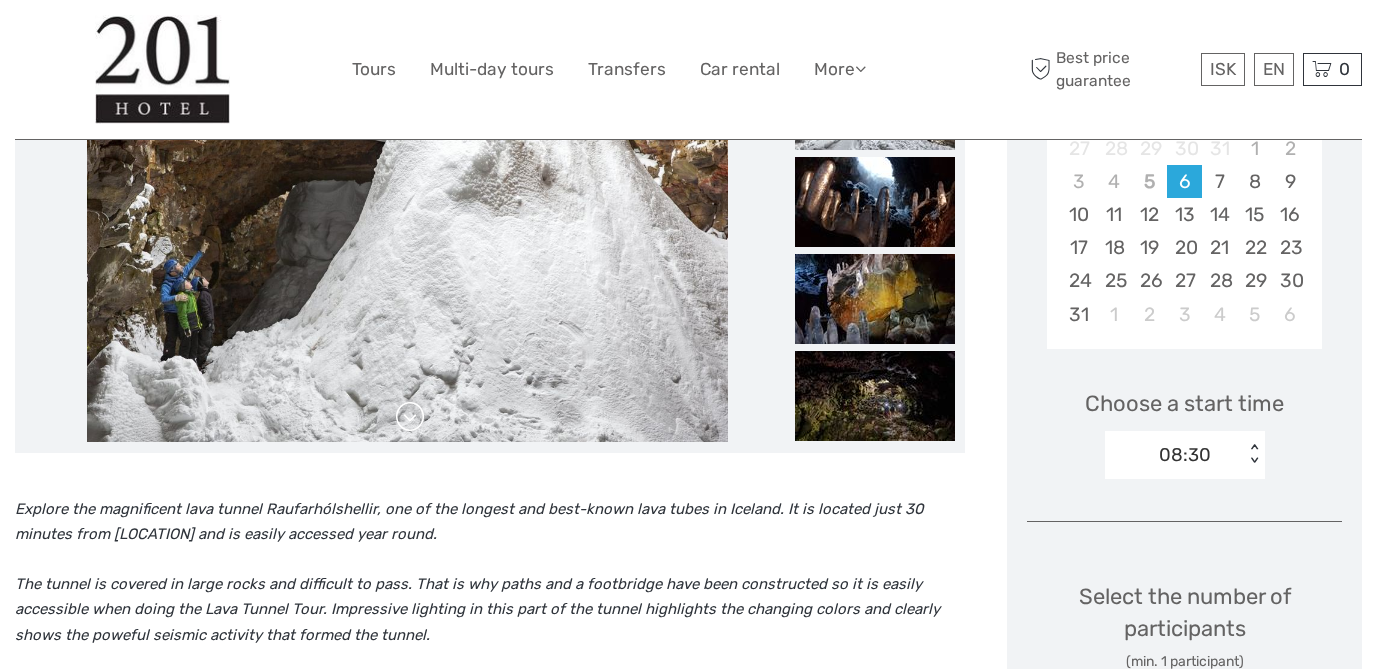 click at bounding box center [410, 417] 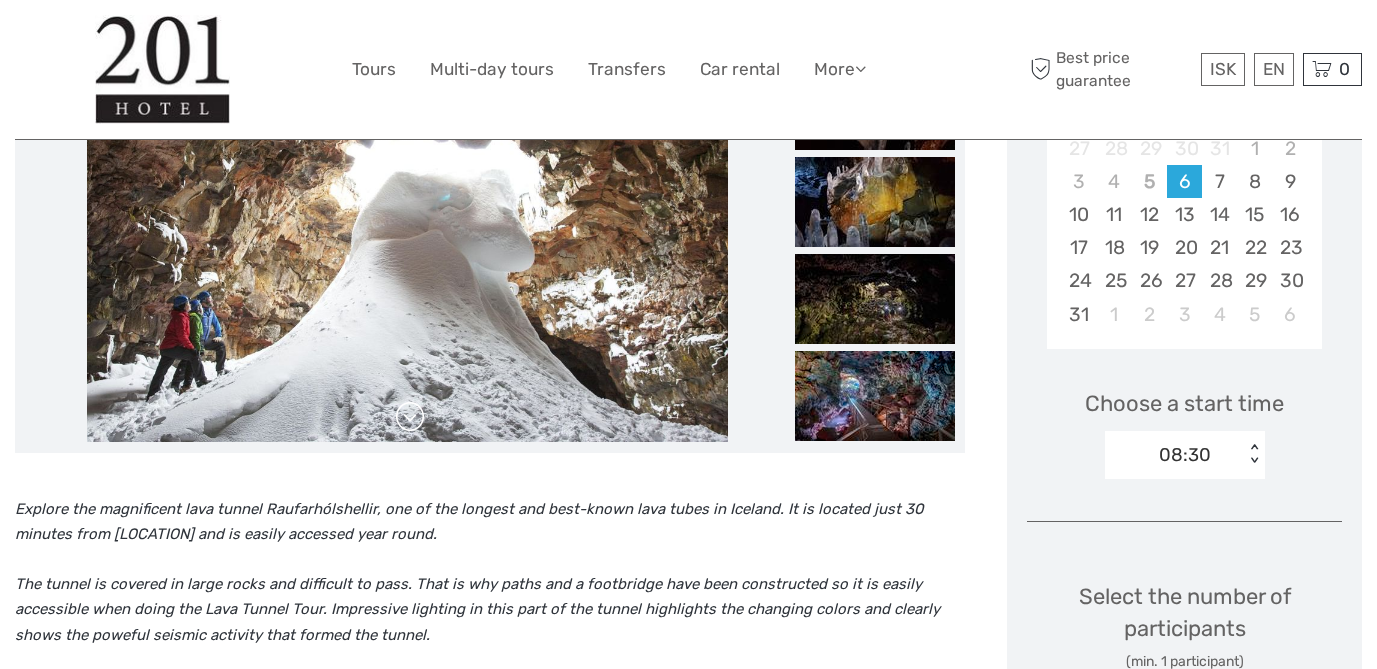 click at bounding box center (410, 417) 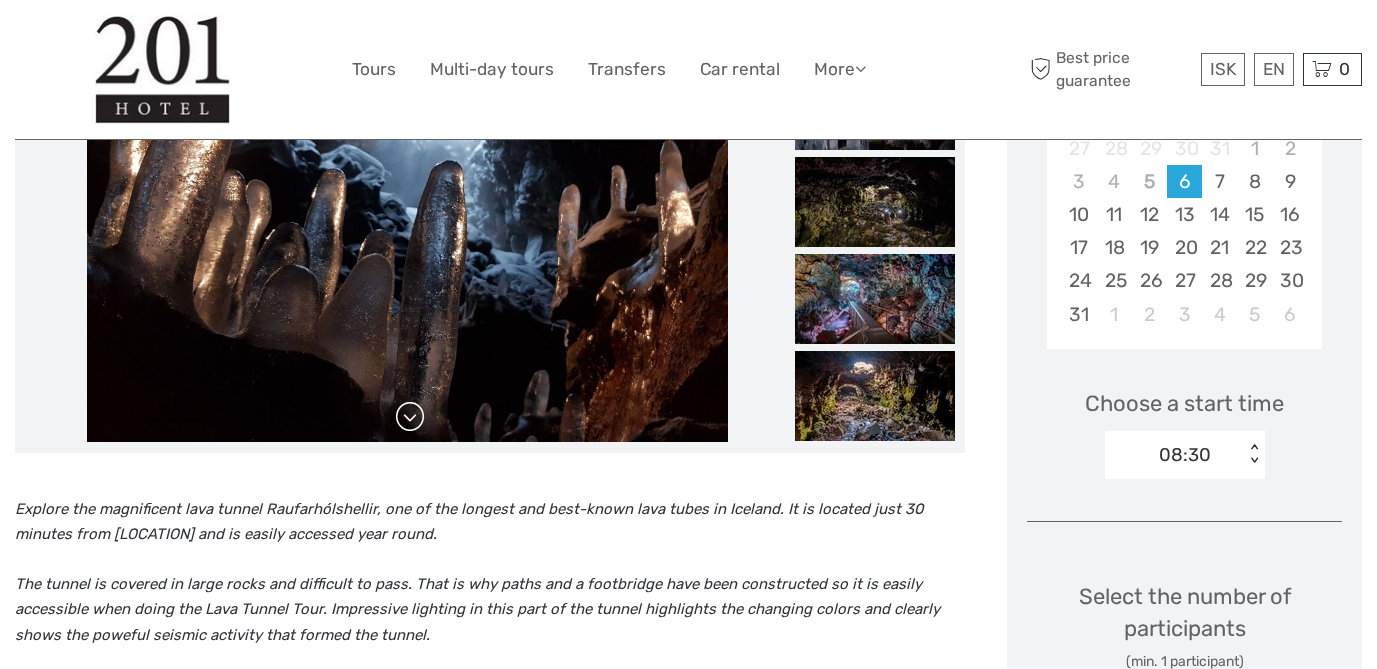 click at bounding box center [410, 417] 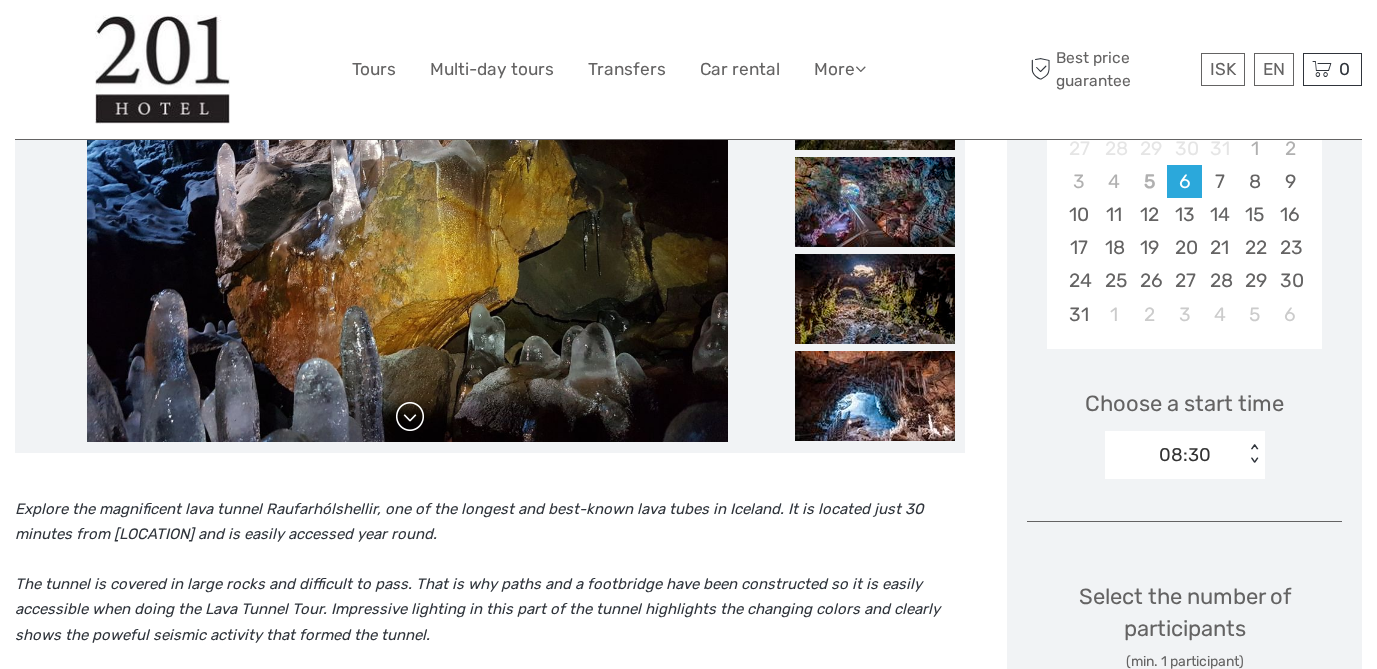 click at bounding box center [410, 417] 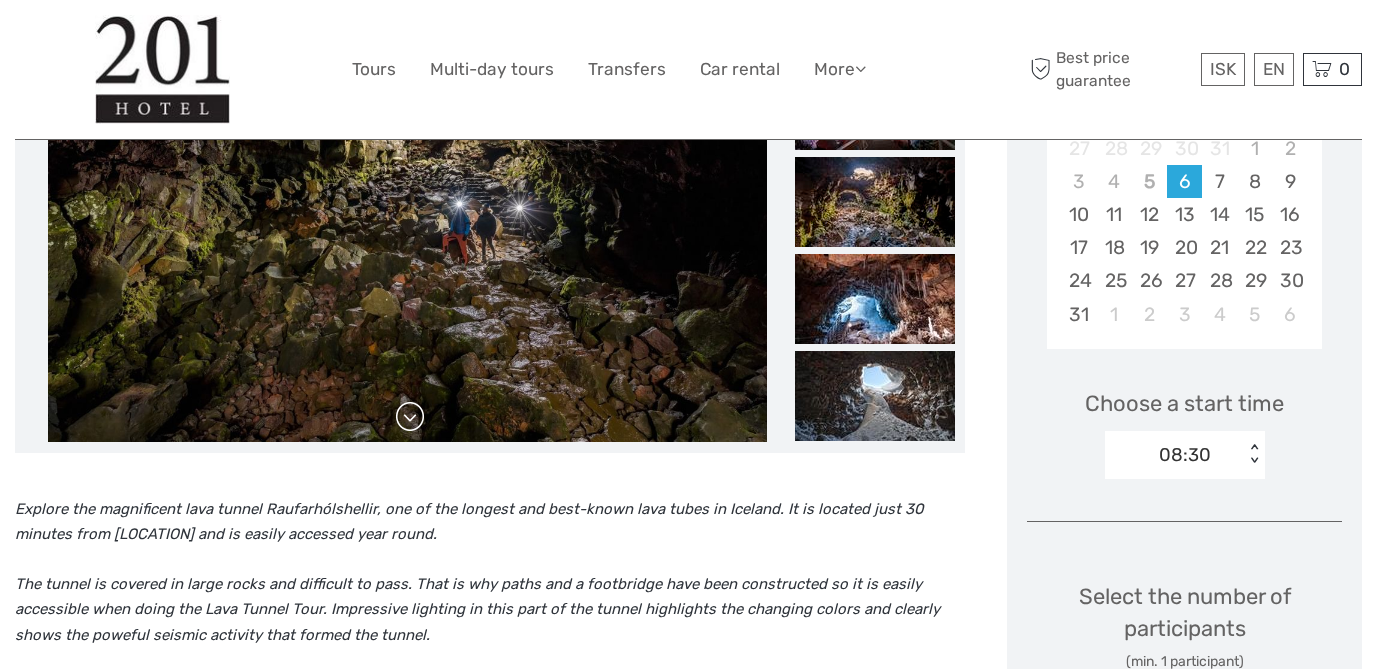 click at bounding box center [410, 417] 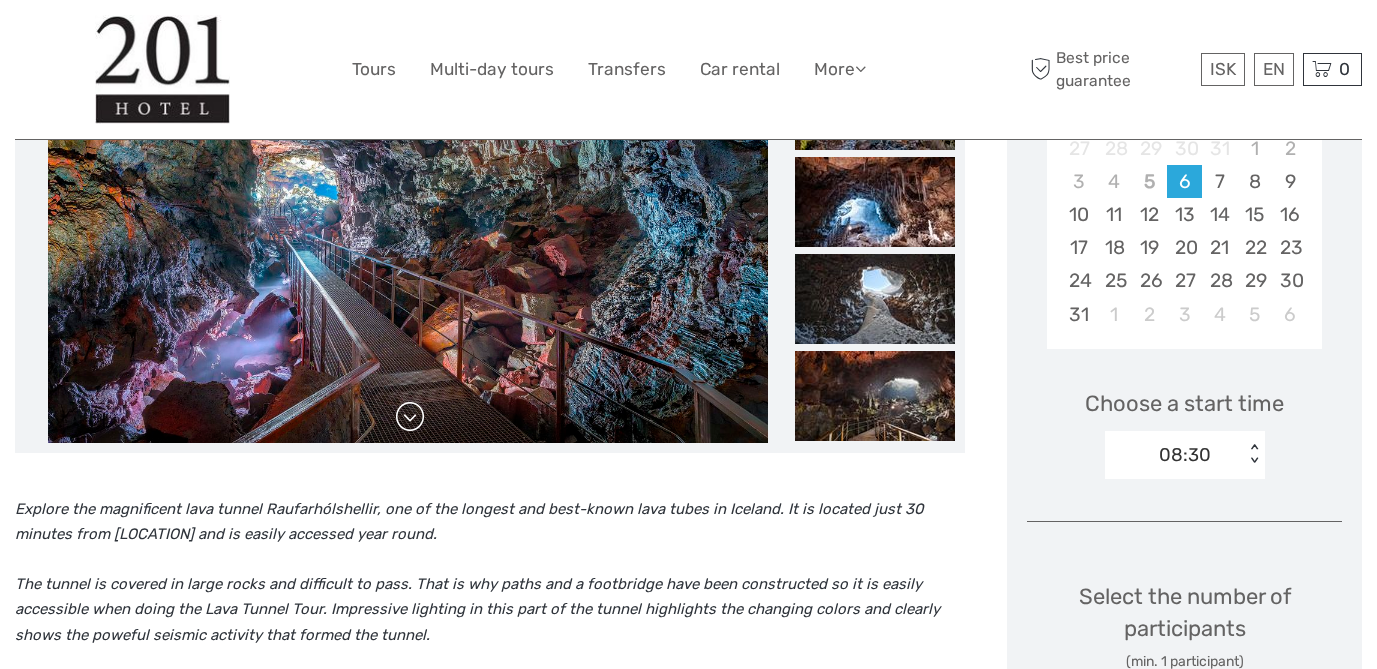 click at bounding box center [410, 417] 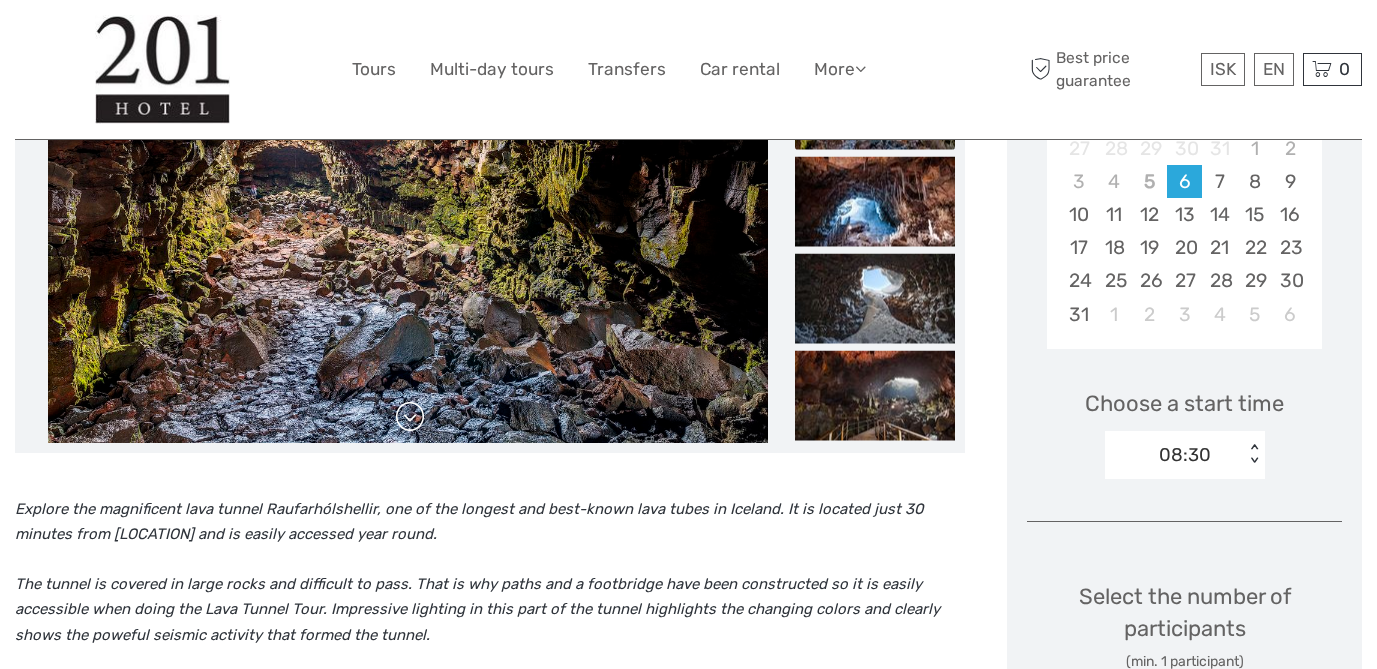 click at bounding box center (410, 417) 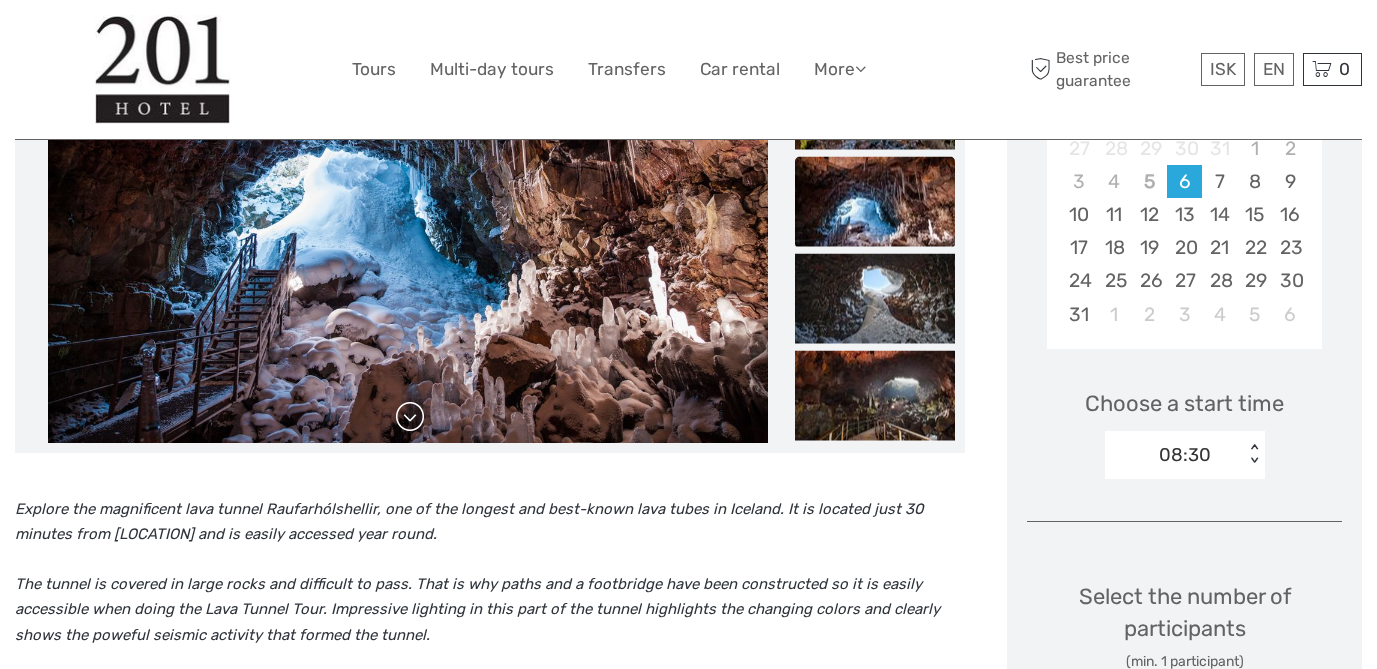 click at bounding box center (410, 417) 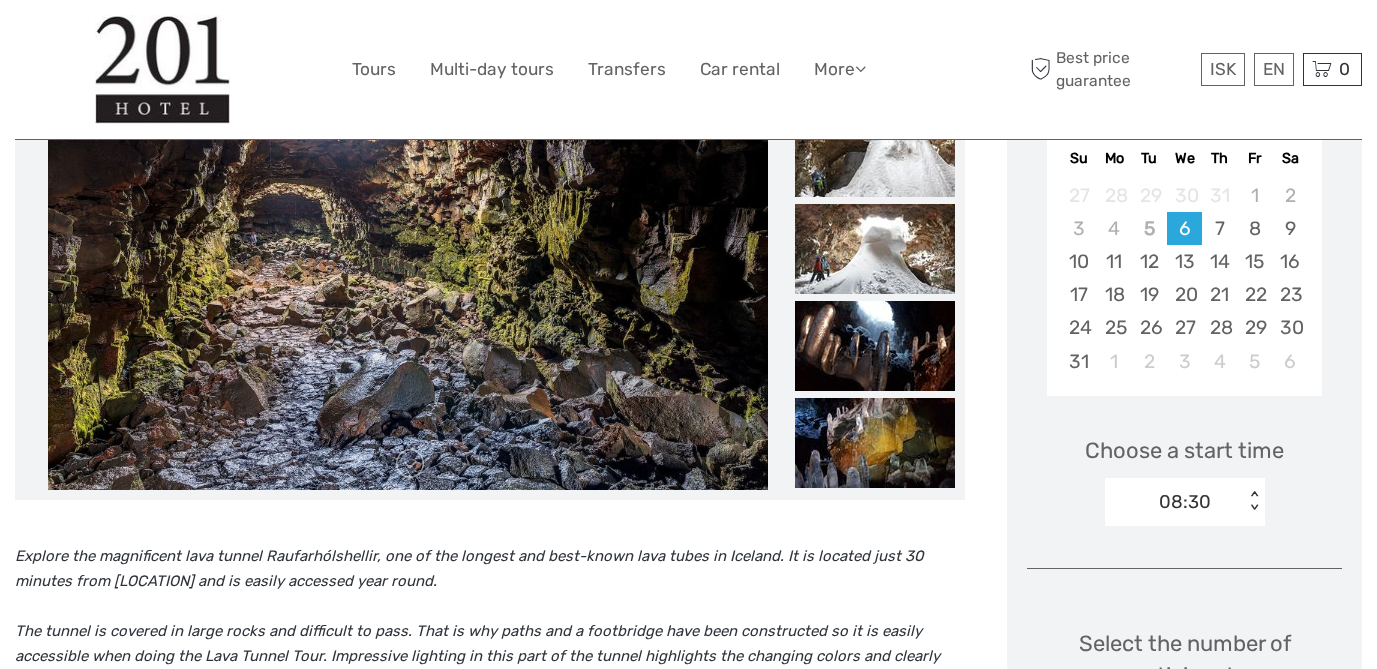 scroll, scrollTop: 391, scrollLeft: 0, axis: vertical 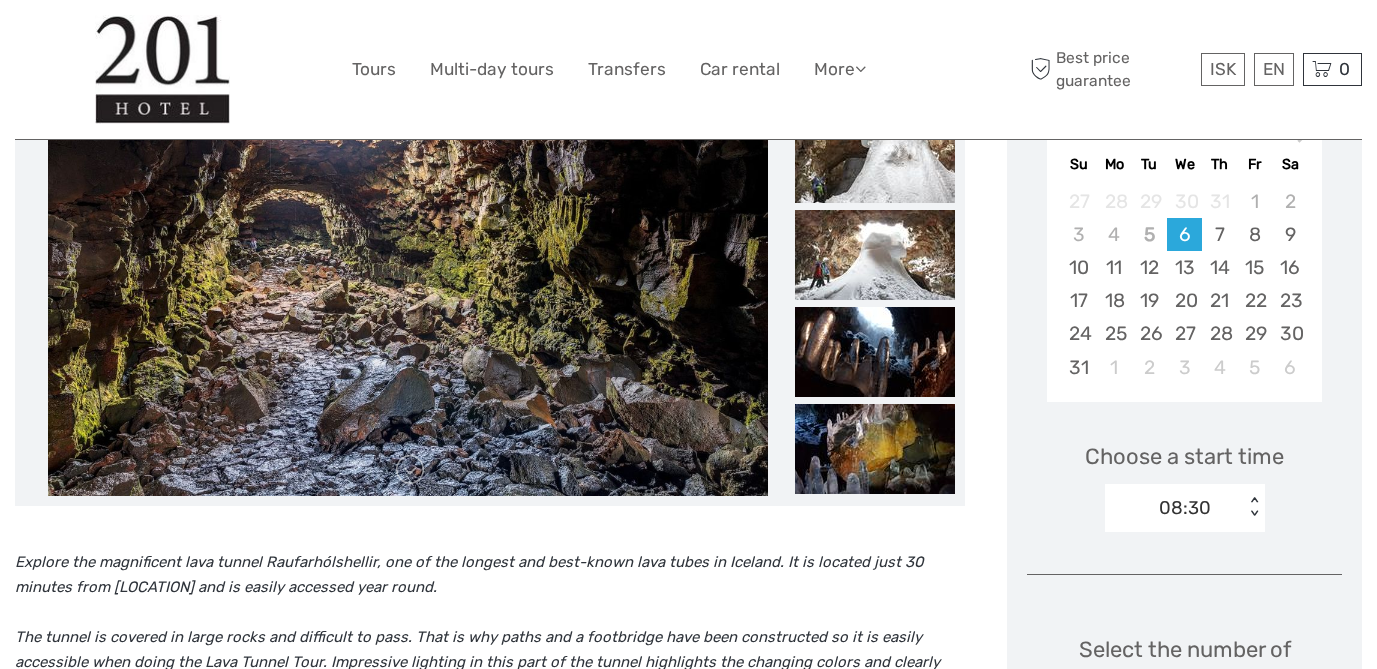 click on "08:30" at bounding box center [1174, 508] 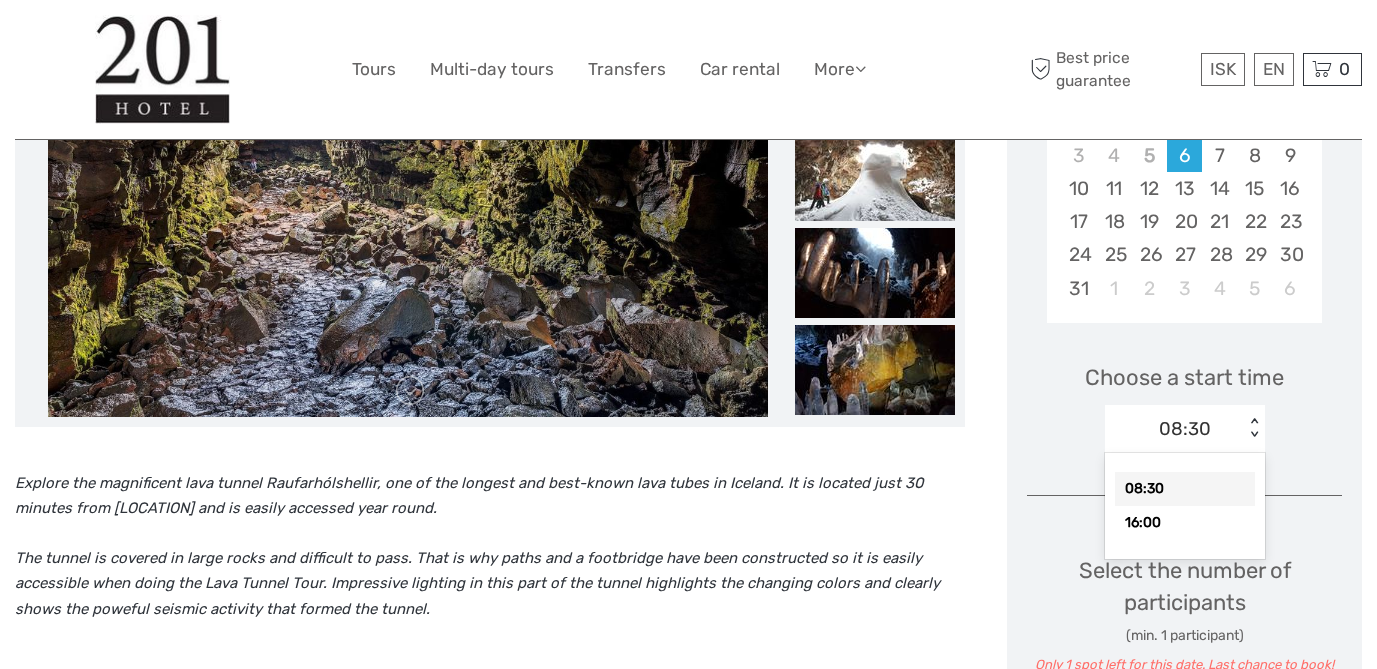 scroll, scrollTop: 471, scrollLeft: 0, axis: vertical 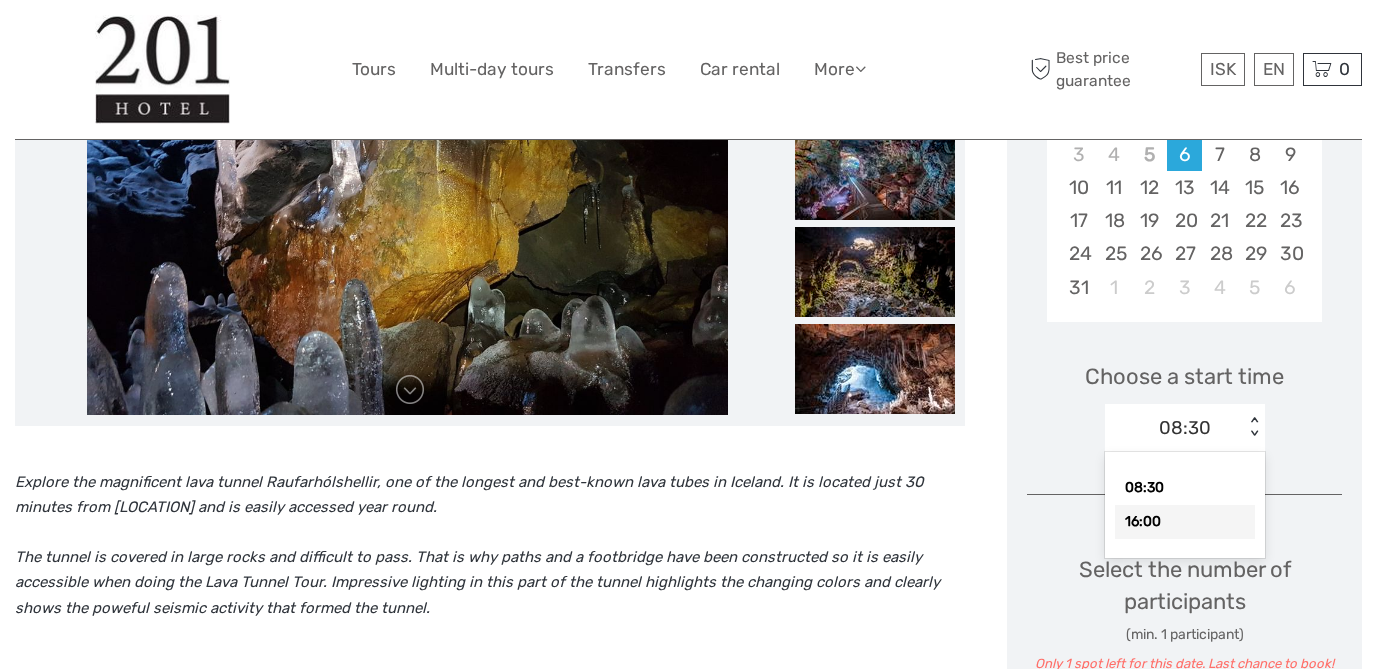 click on "16:00" at bounding box center [1185, 522] 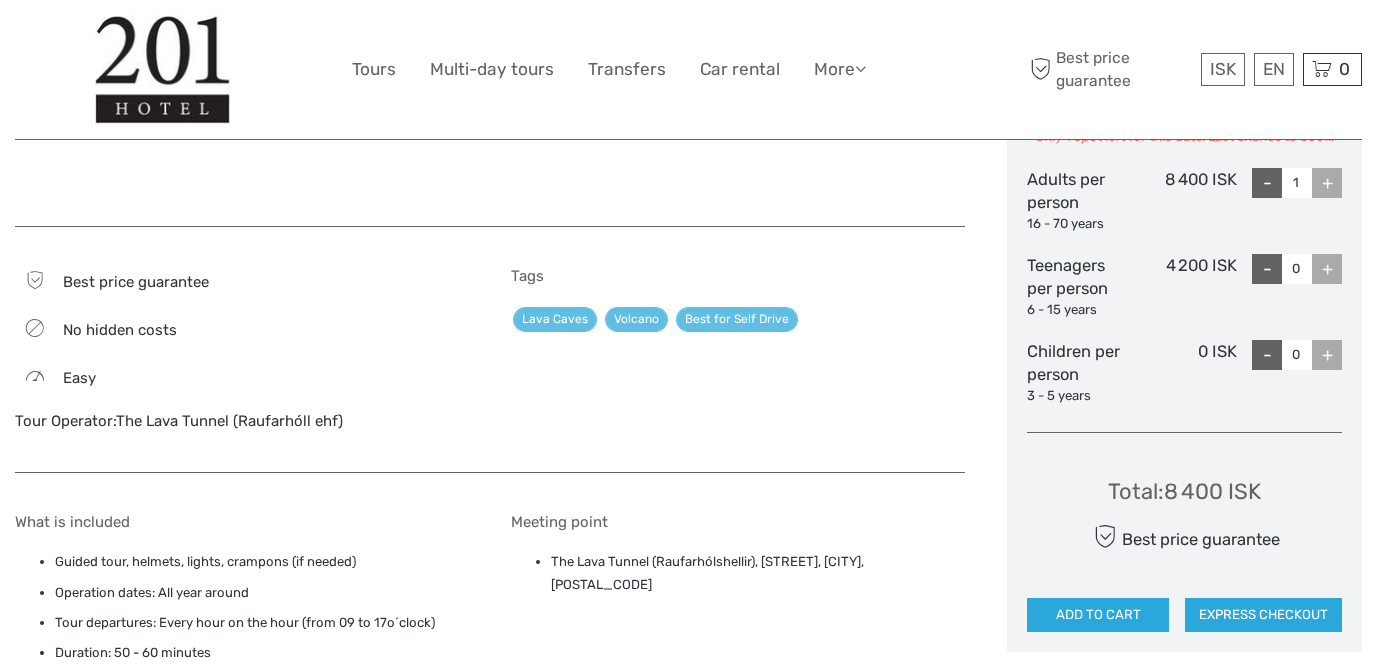 scroll, scrollTop: 989, scrollLeft: 0, axis: vertical 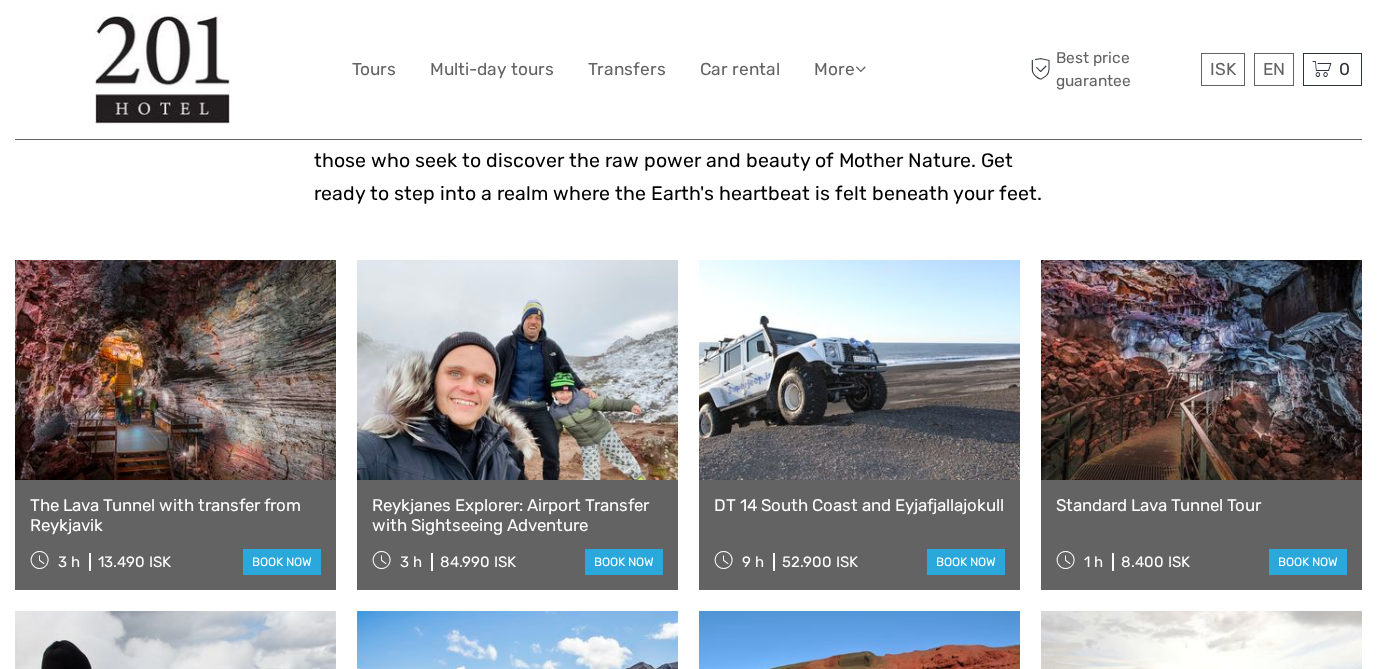 click on "Standard Lava Tunnel Tour" at bounding box center (1201, 505) 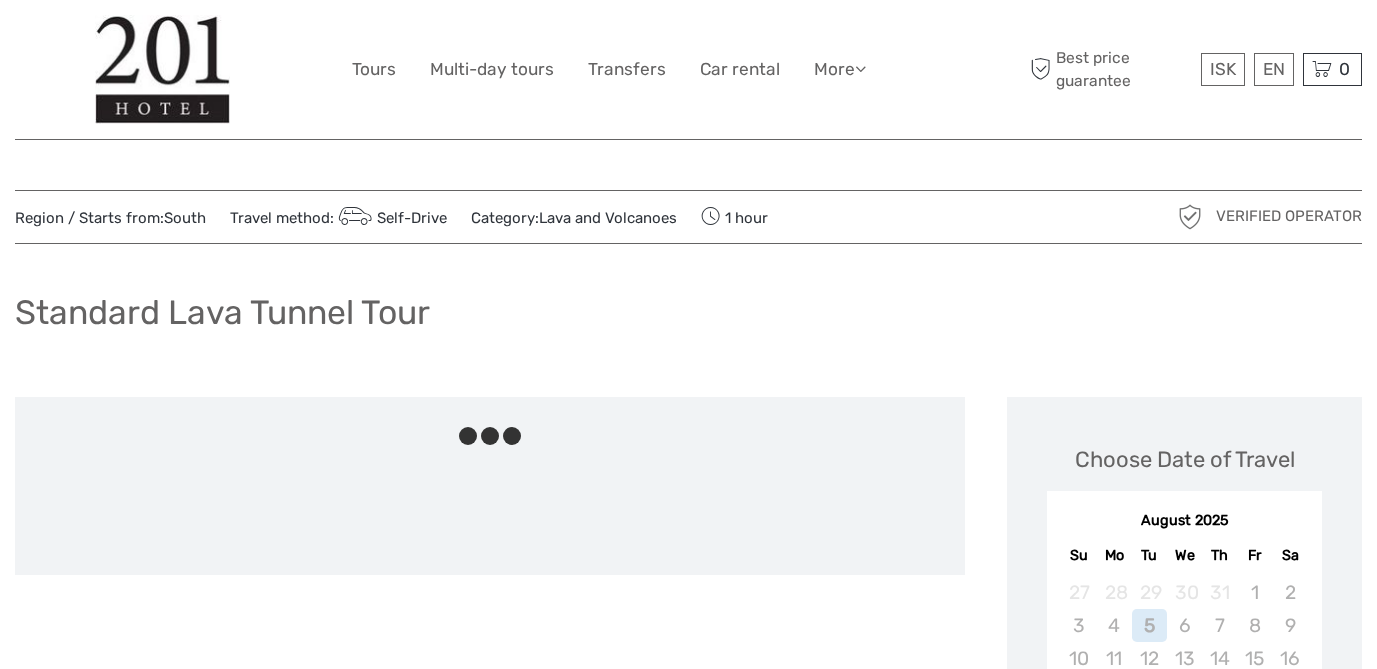 scroll, scrollTop: 0, scrollLeft: 0, axis: both 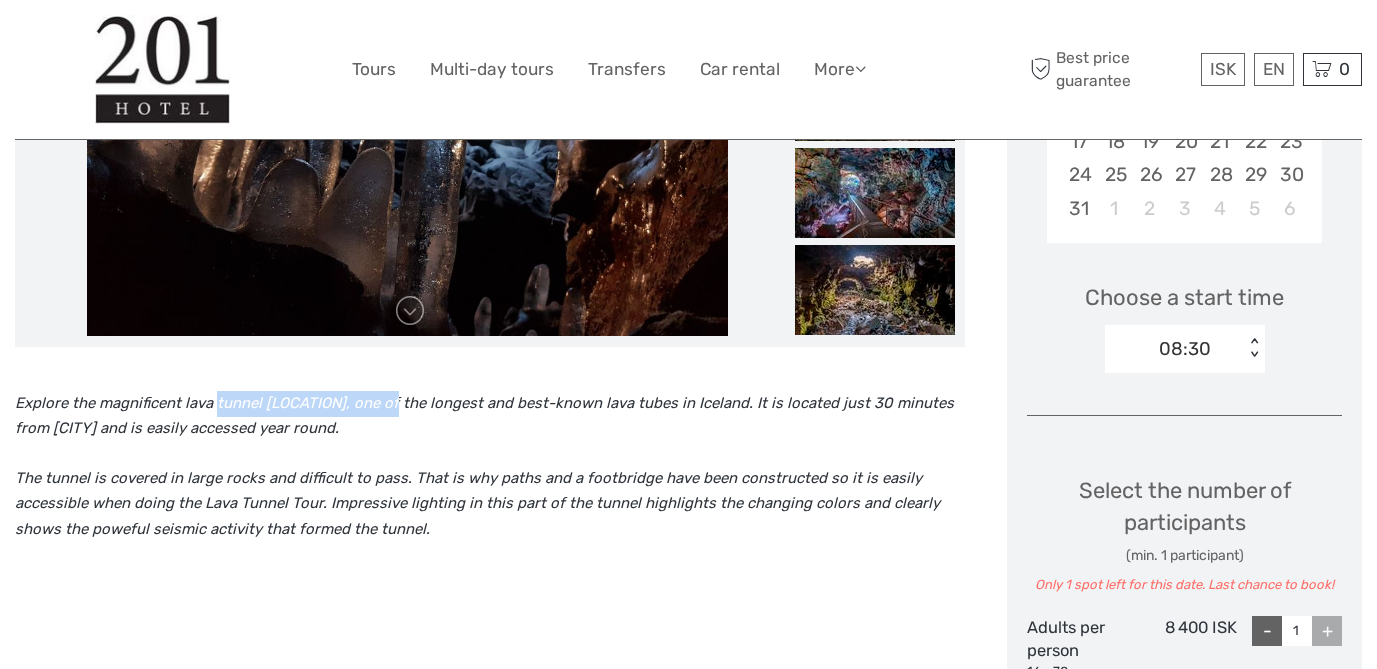 drag, startPoint x: 383, startPoint y: 401, endPoint x: 217, endPoint y: 409, distance: 166.19266 